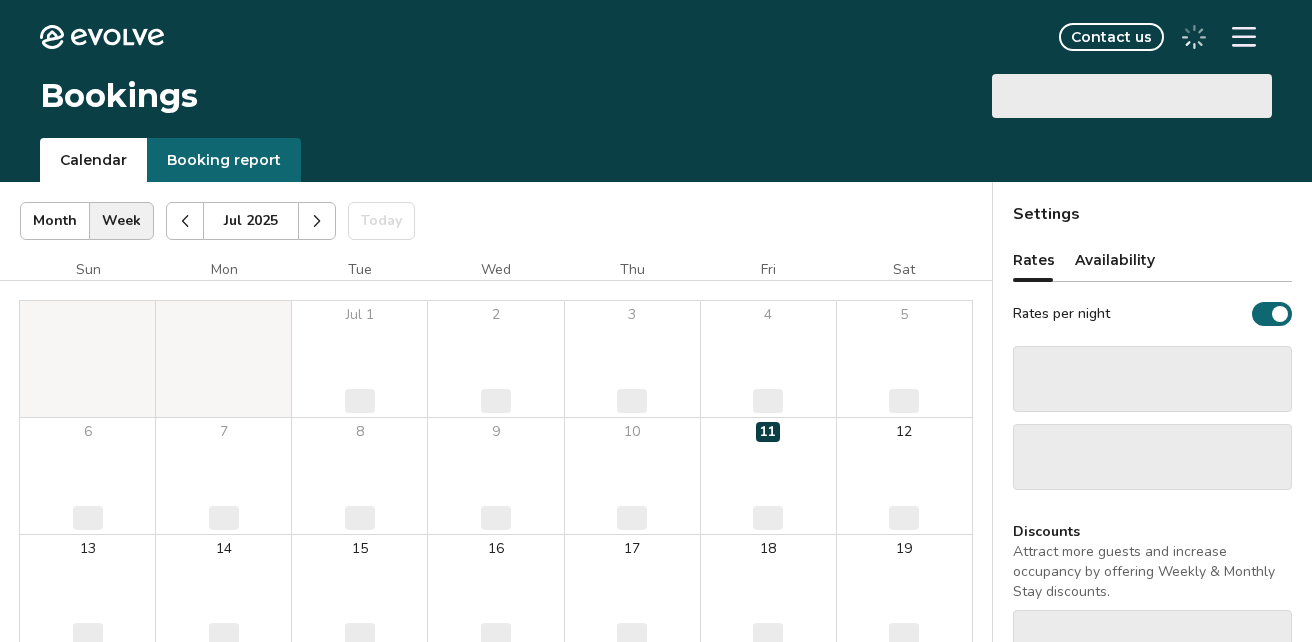 scroll, scrollTop: 0, scrollLeft: 0, axis: both 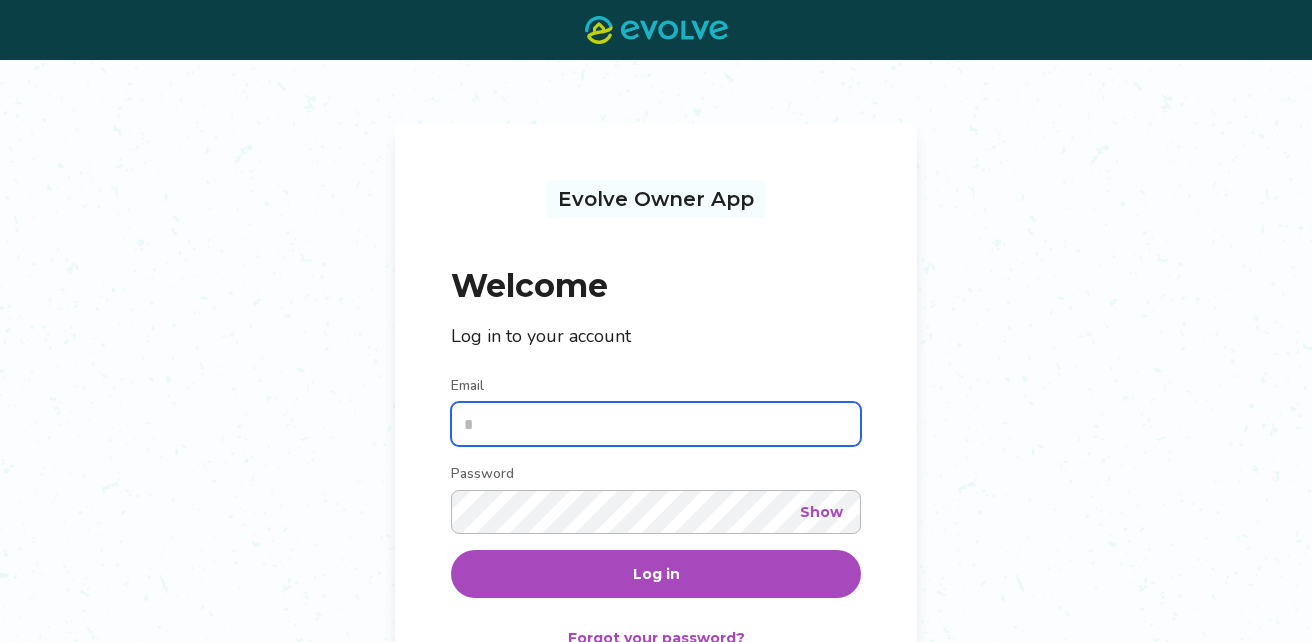 type on "**********" 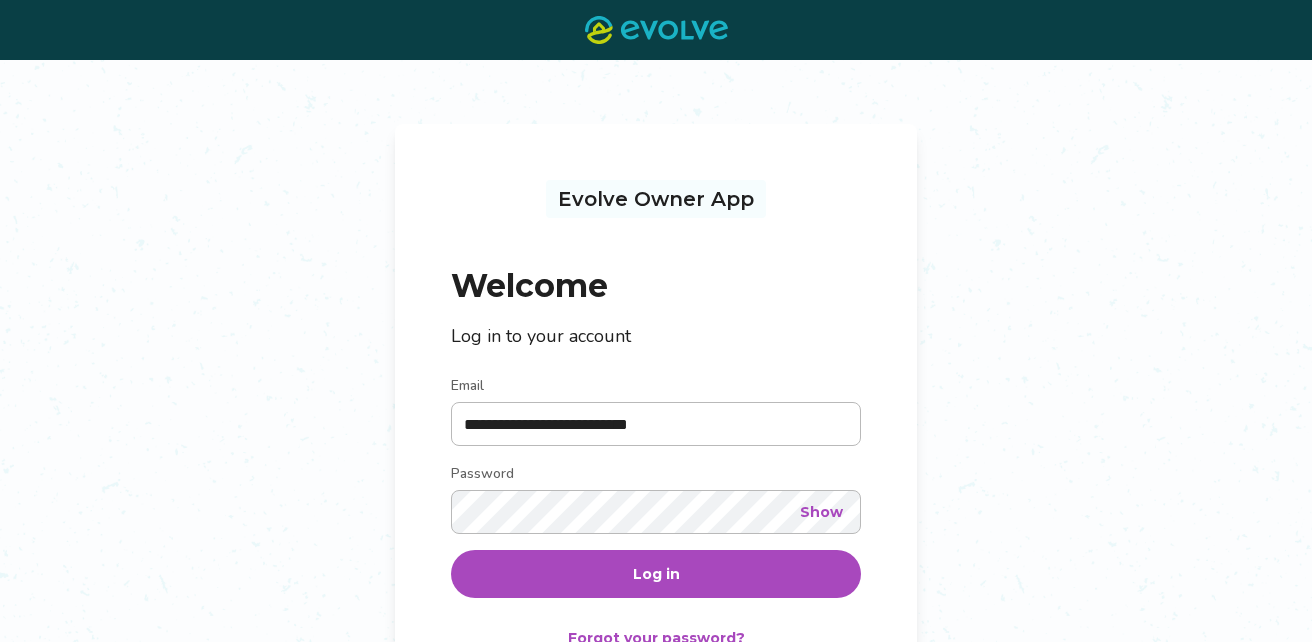 click on "Show" at bounding box center (821, 512) 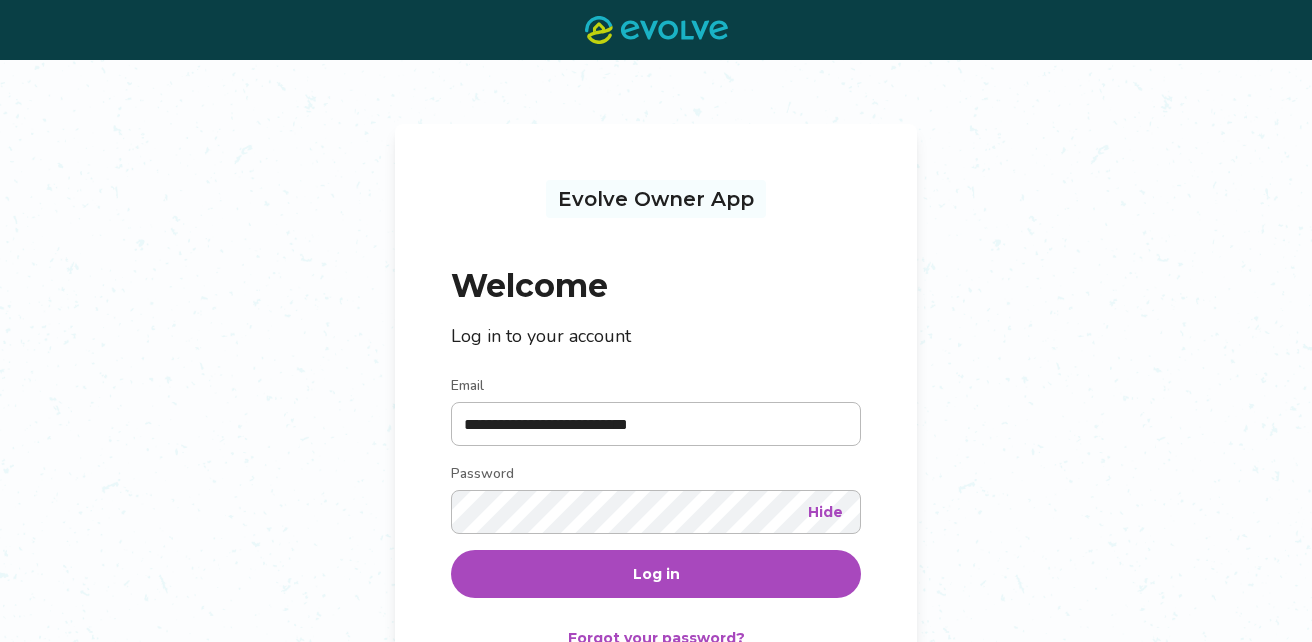 click on "Log in" at bounding box center (656, 574) 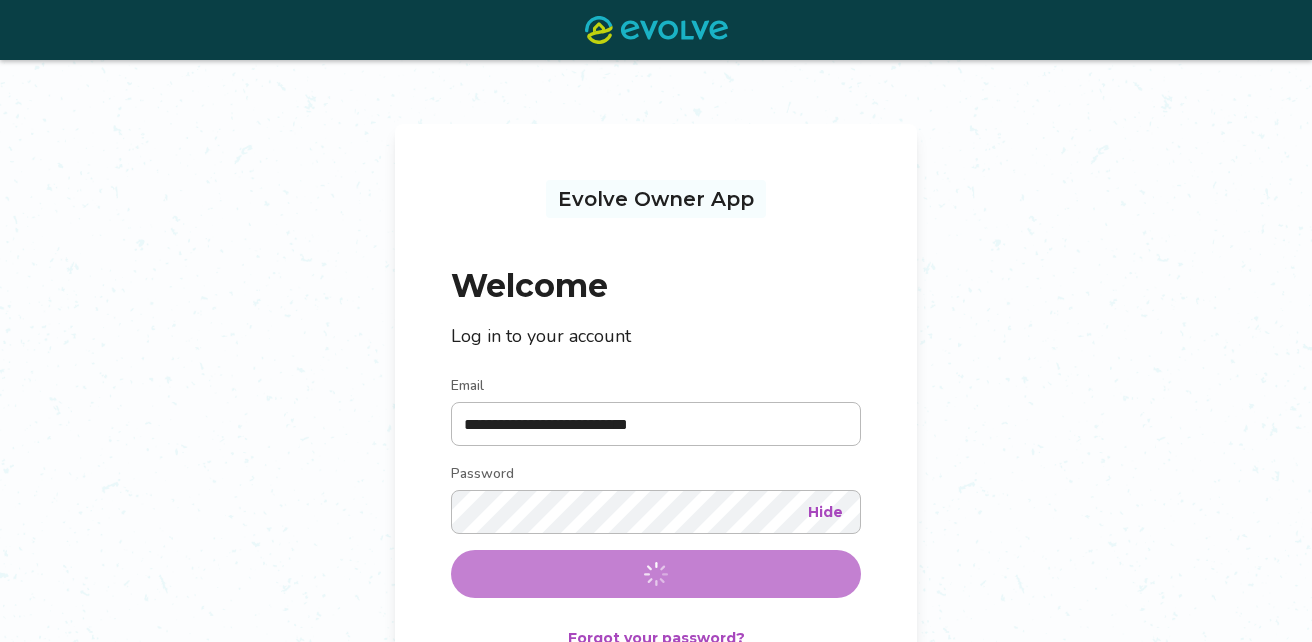 scroll, scrollTop: 36, scrollLeft: 0, axis: vertical 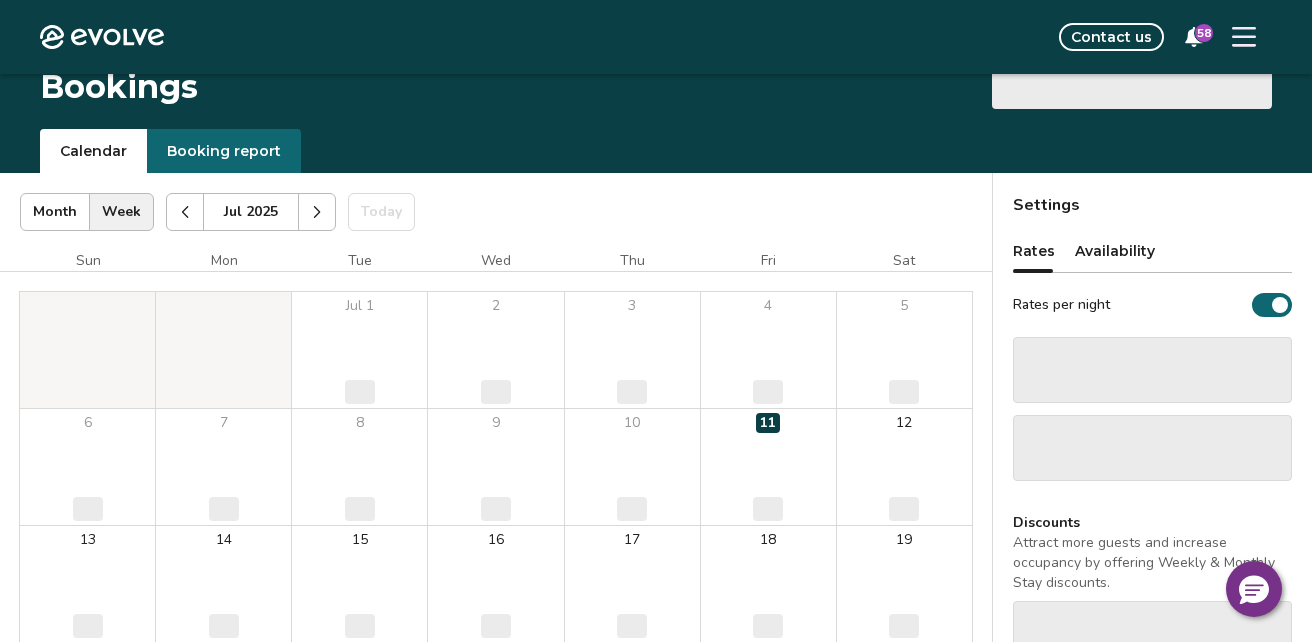 select on "**********" 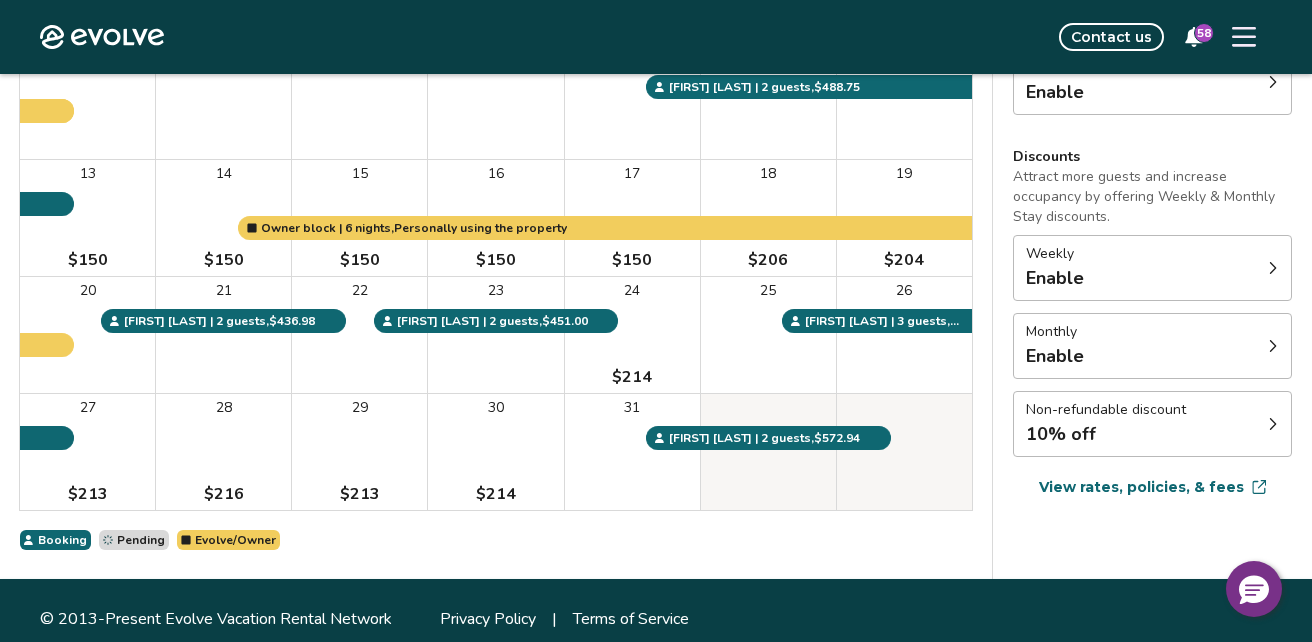 scroll, scrollTop: 392, scrollLeft: 0, axis: vertical 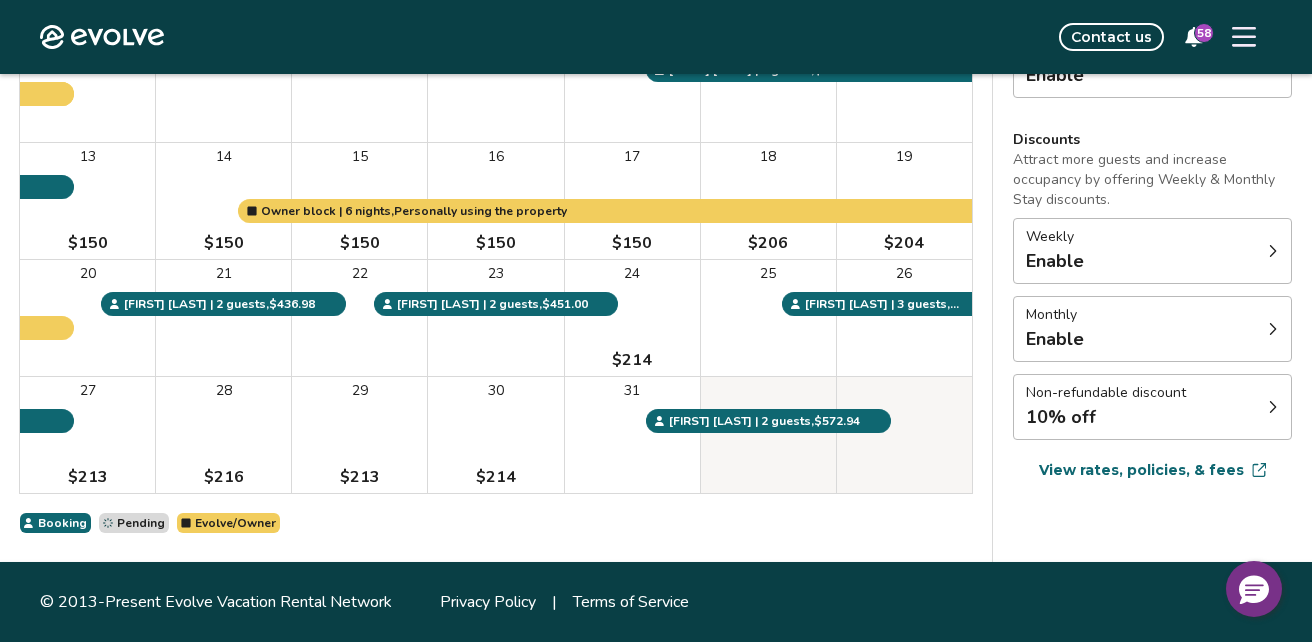 click 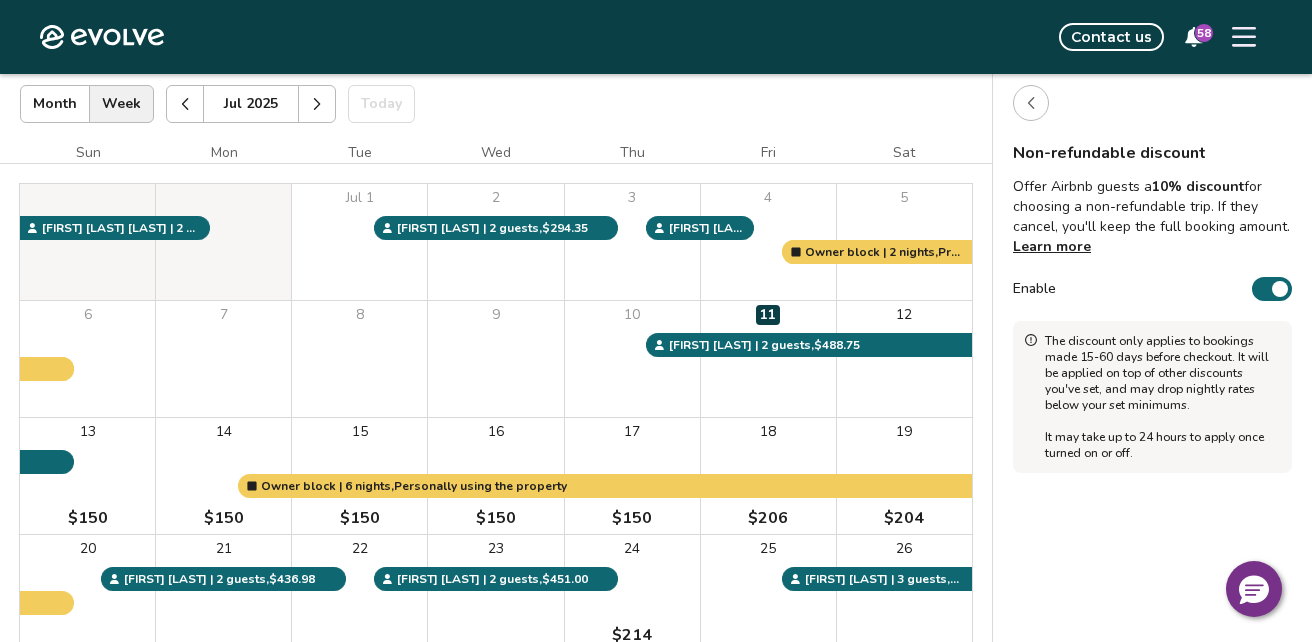 scroll, scrollTop: 129, scrollLeft: 0, axis: vertical 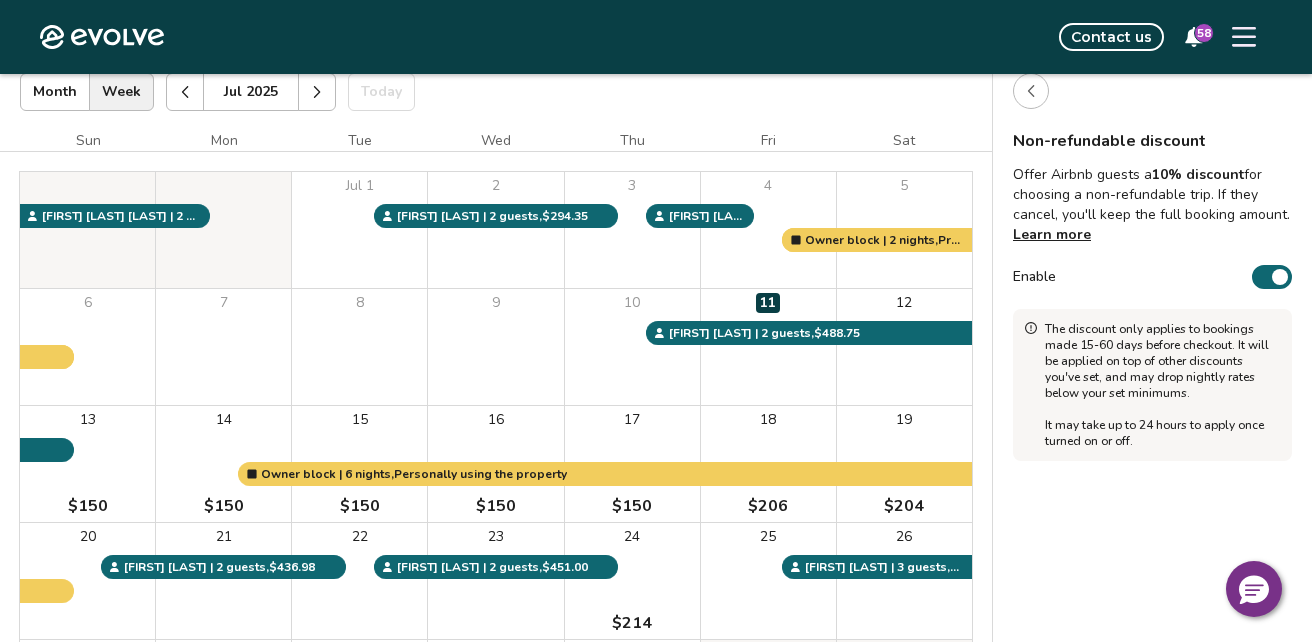click at bounding box center [1031, 91] 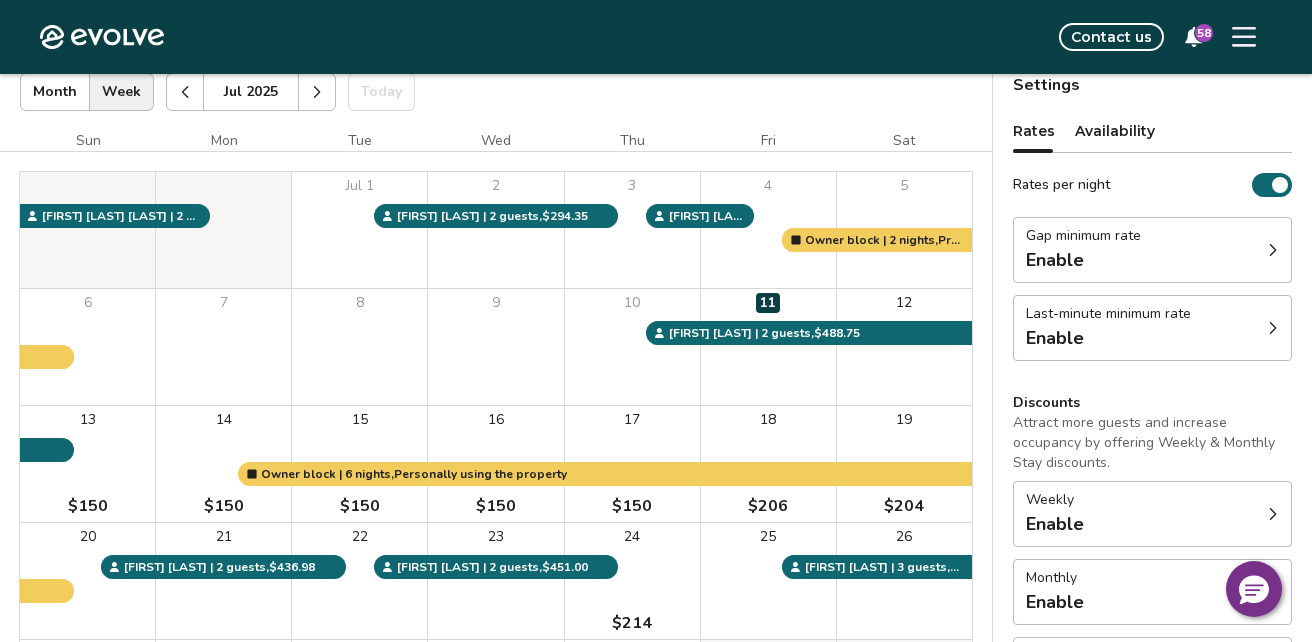 click on "Enable" at bounding box center (1083, 260) 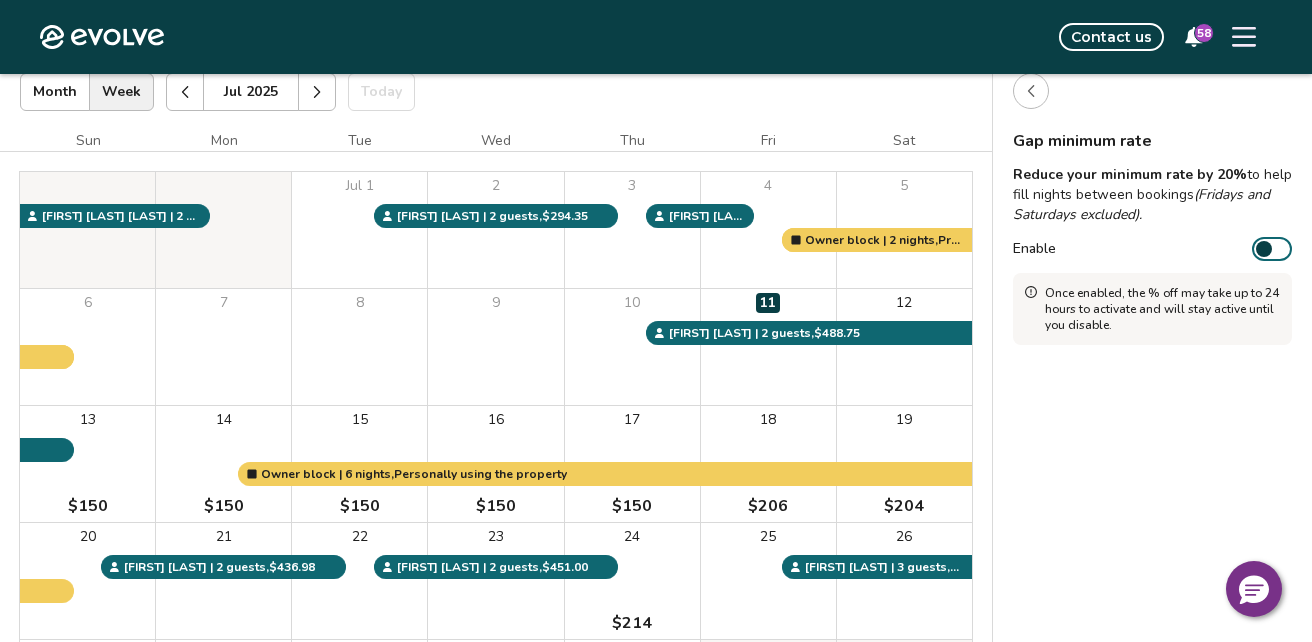 scroll, scrollTop: 132, scrollLeft: 0, axis: vertical 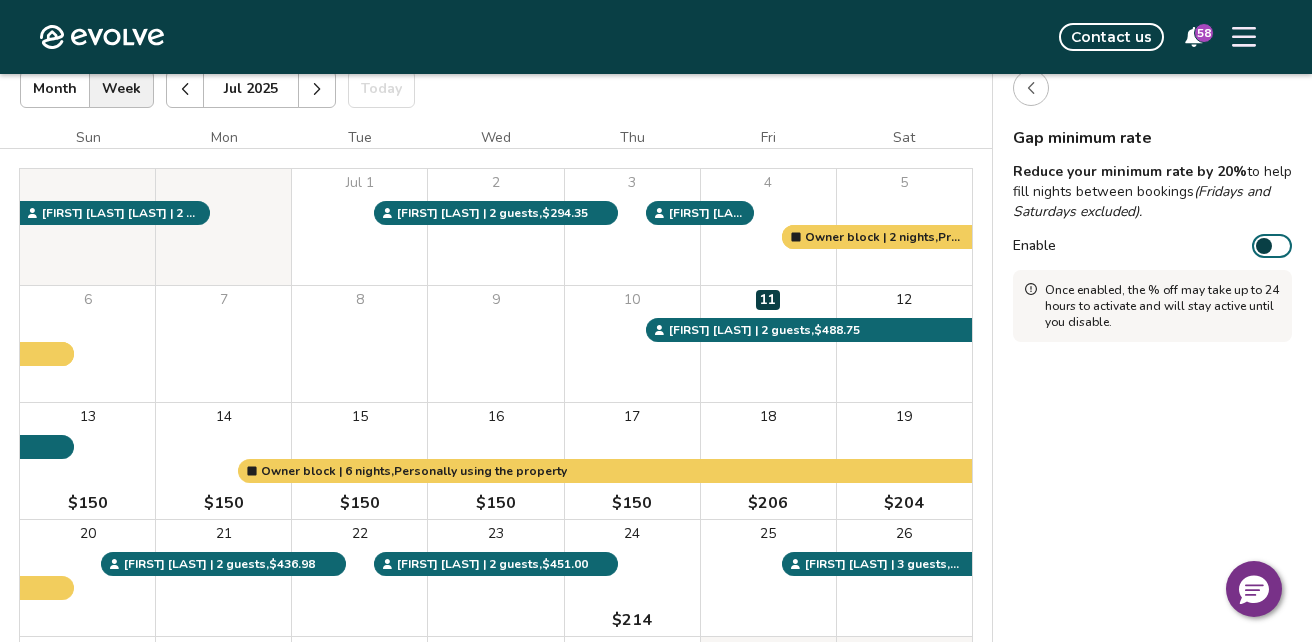 drag, startPoint x: 1264, startPoint y: 248, endPoint x: 1284, endPoint y: 247, distance: 20.024984 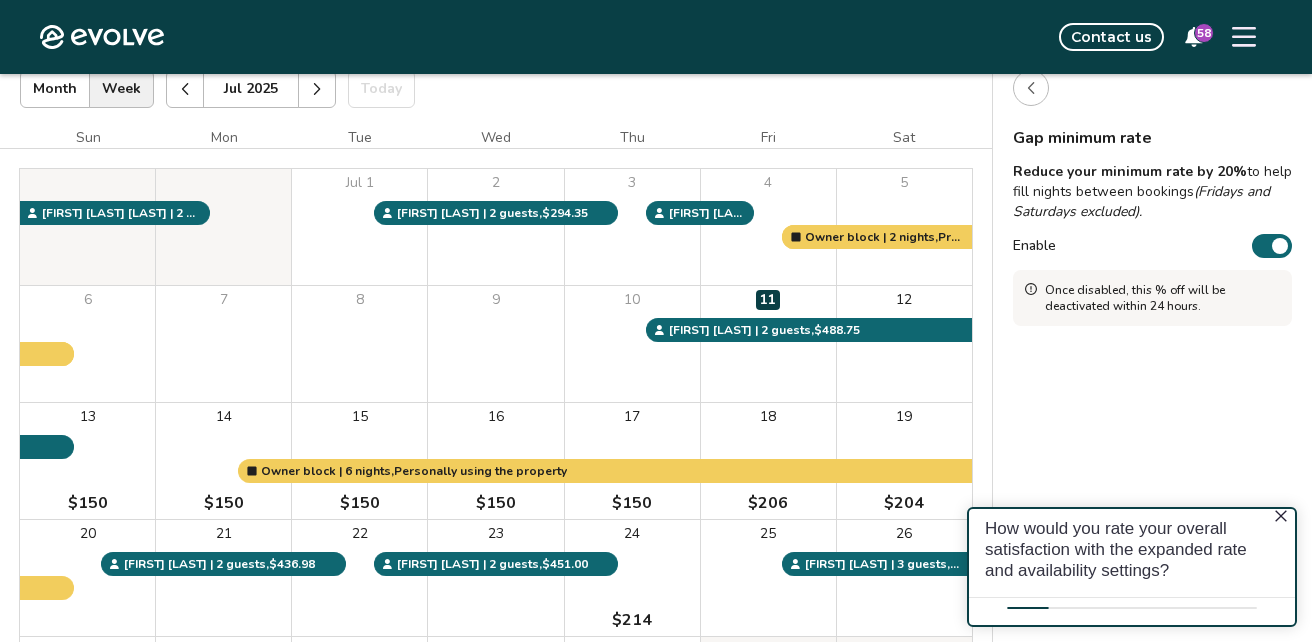 scroll, scrollTop: 0, scrollLeft: 0, axis: both 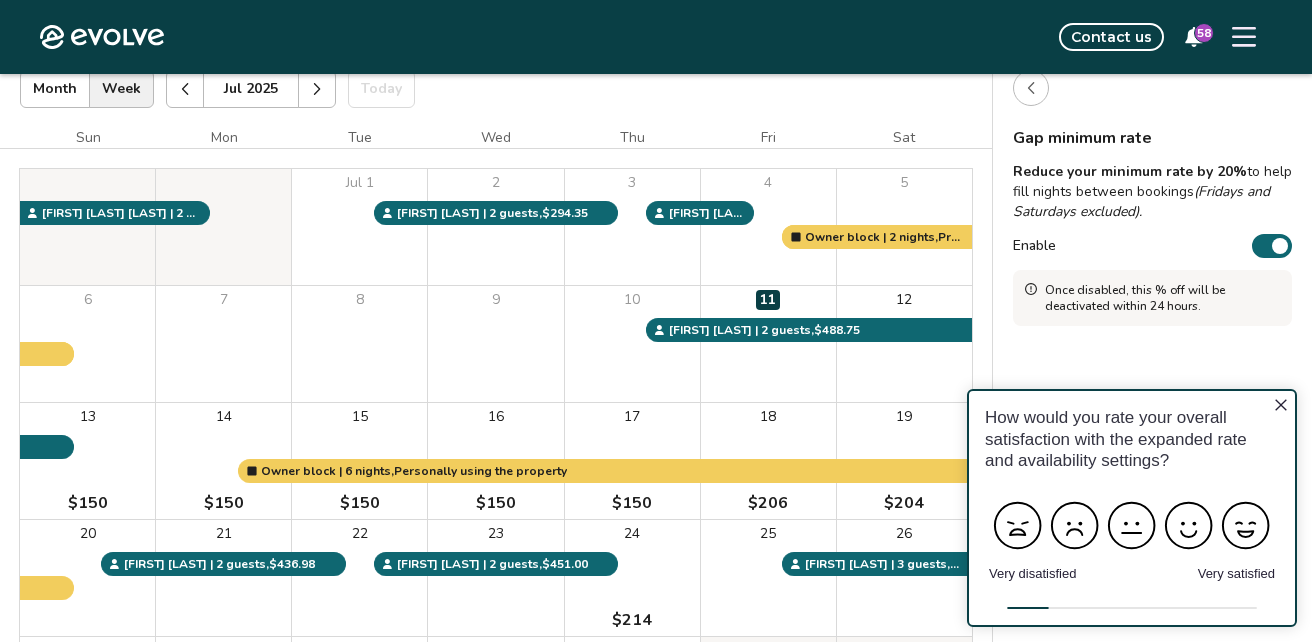 drag, startPoint x: 1278, startPoint y: 241, endPoint x: 1254, endPoint y: 243, distance: 24.083189 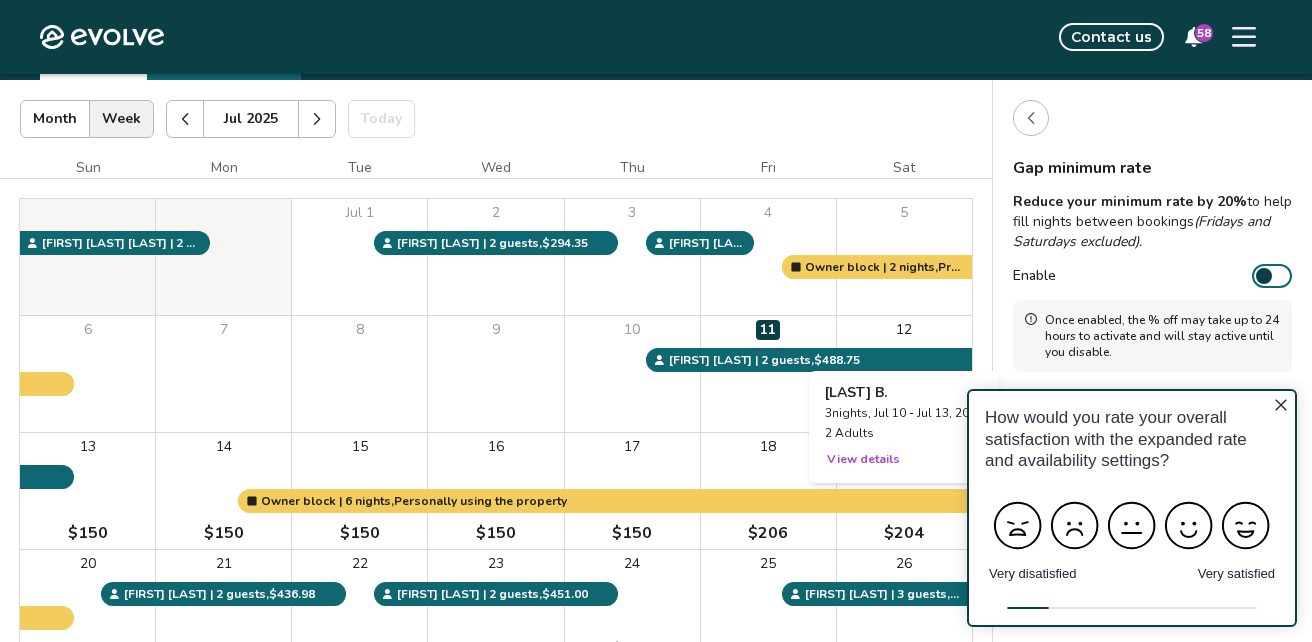 scroll, scrollTop: 0, scrollLeft: 0, axis: both 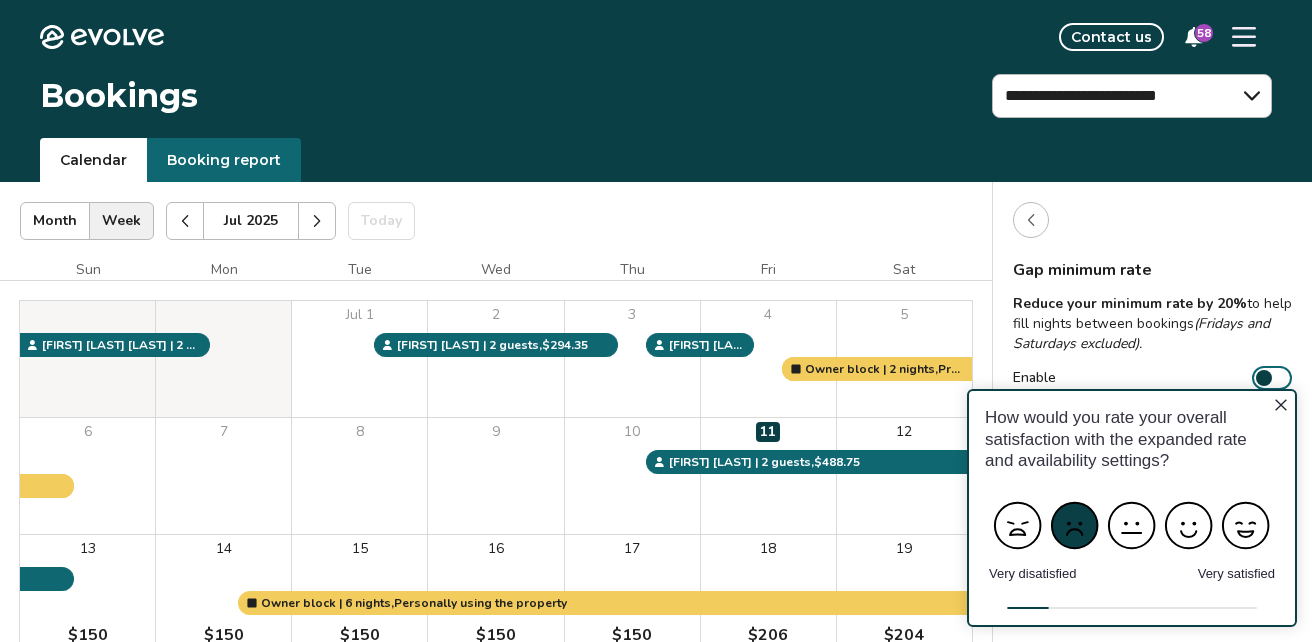 click 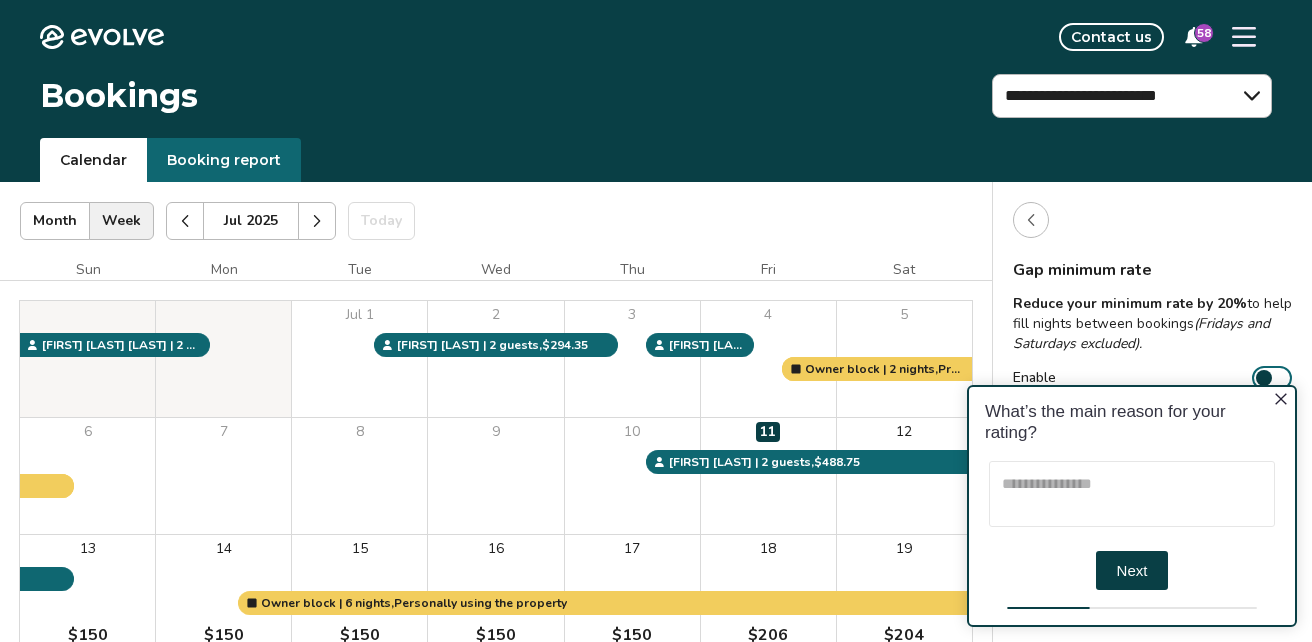 click at bounding box center [1132, 494] 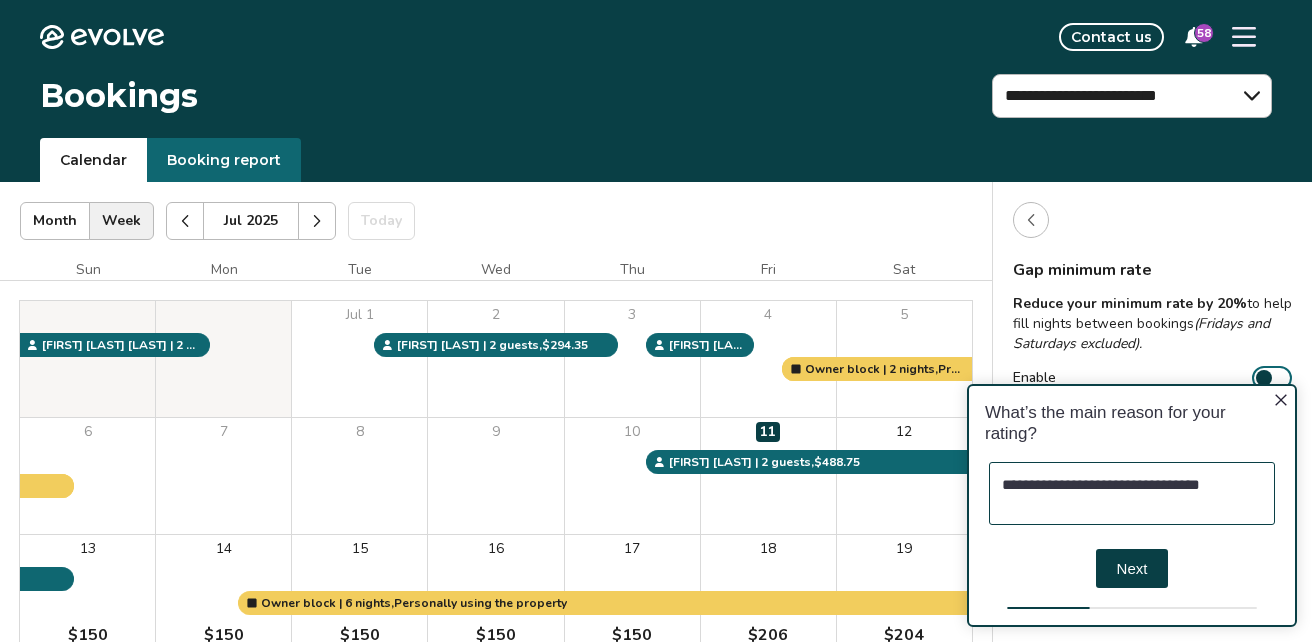 type on "**********" 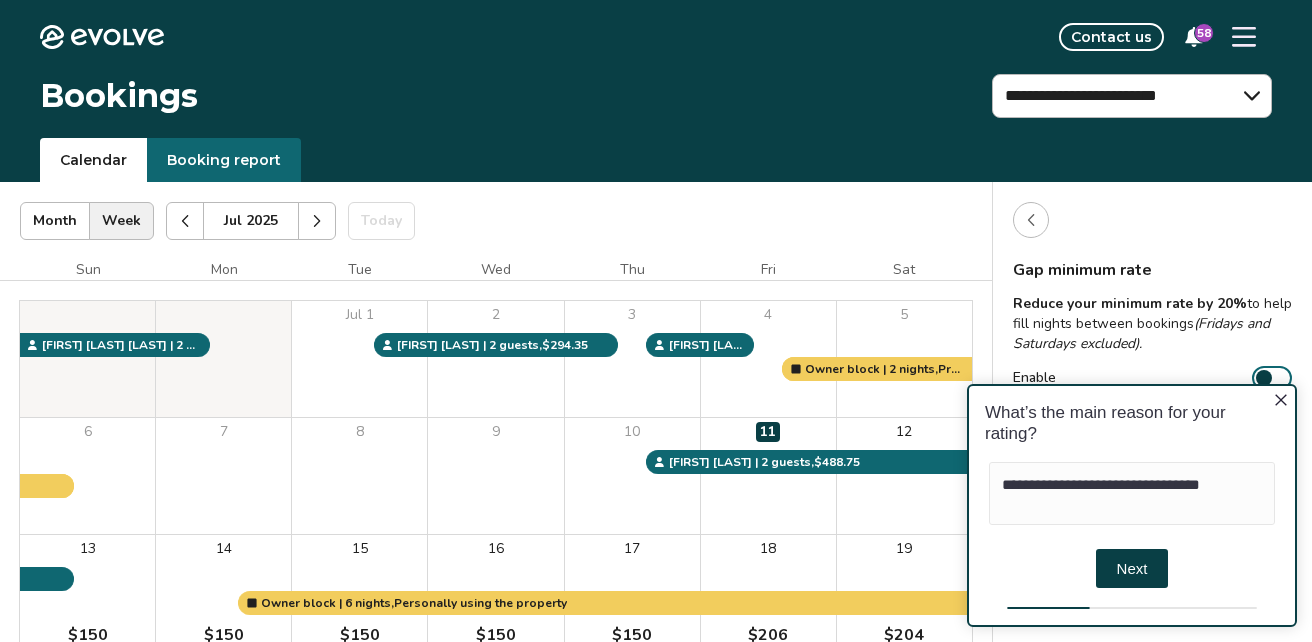 click on "Next" at bounding box center (1132, 568) 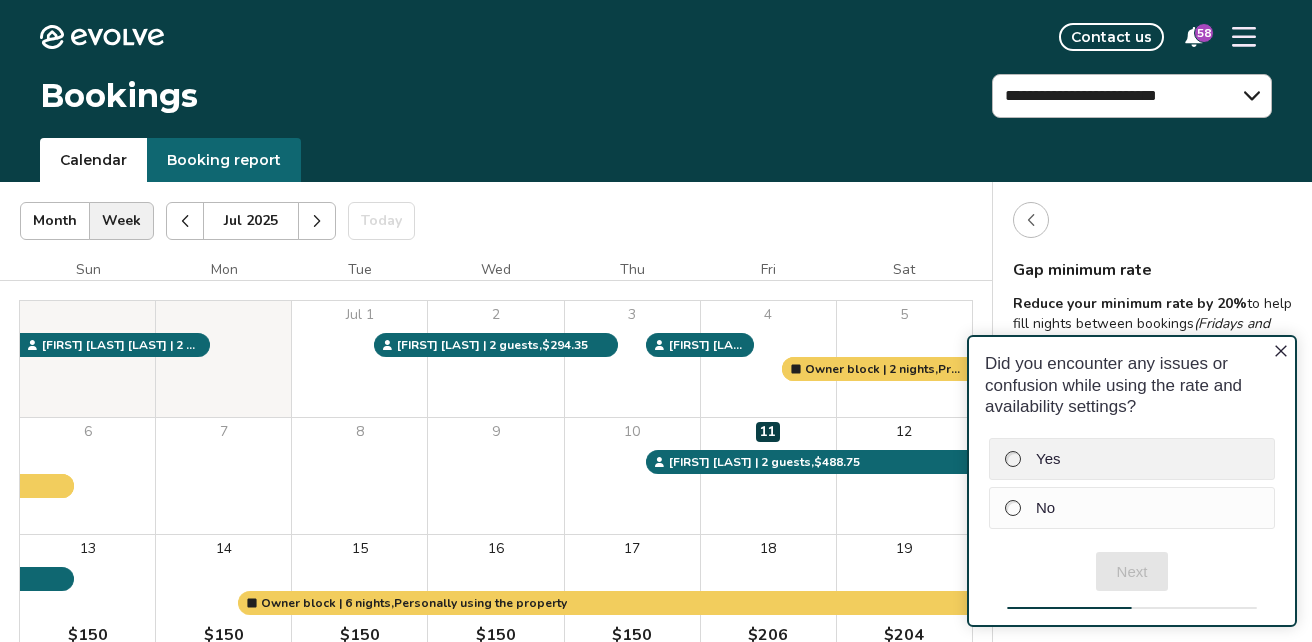 click at bounding box center (1013, 459) 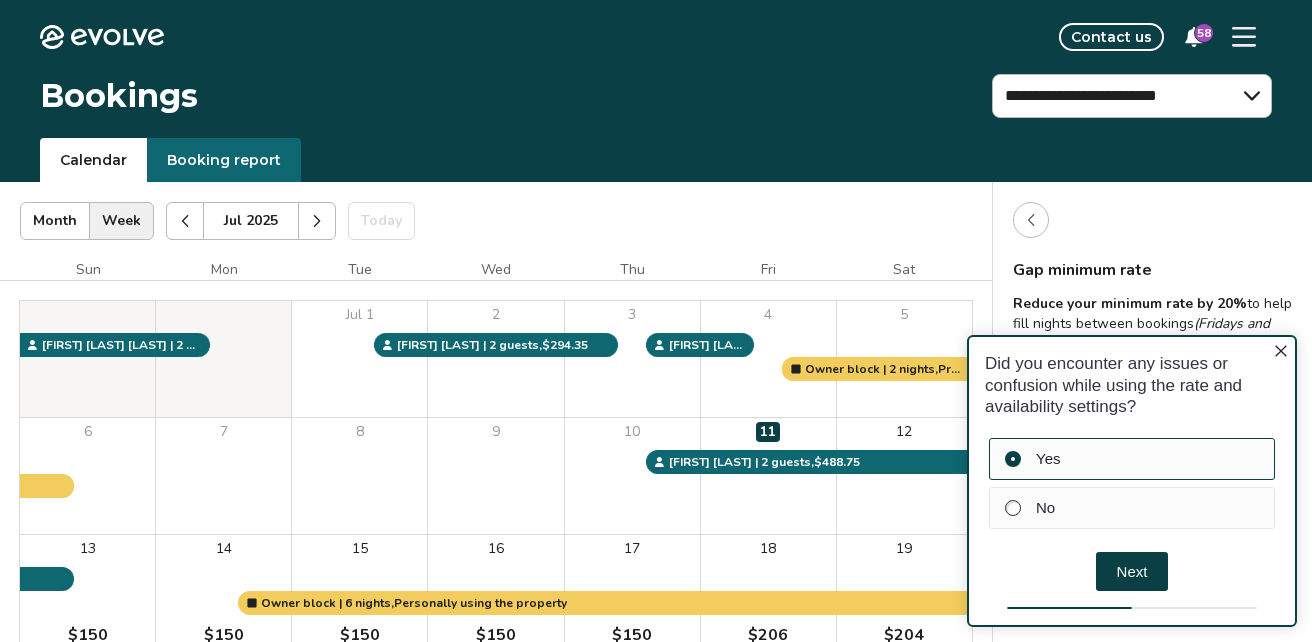 click on "Next" at bounding box center (1132, 571) 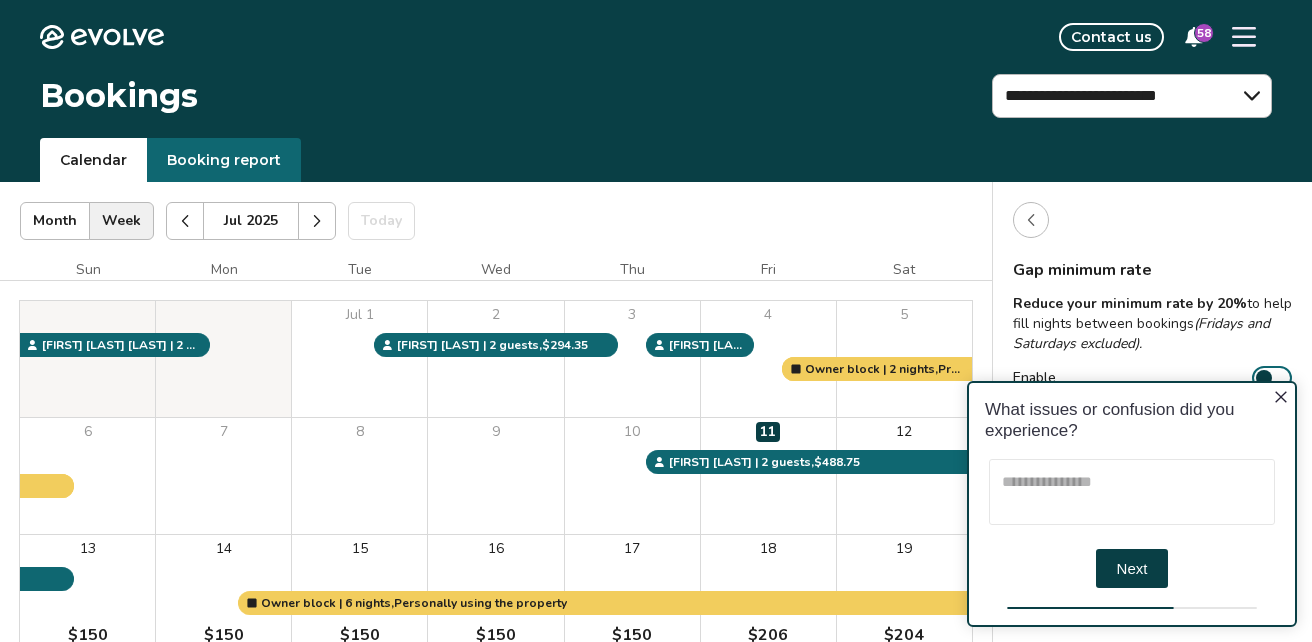 click at bounding box center (1132, 492) 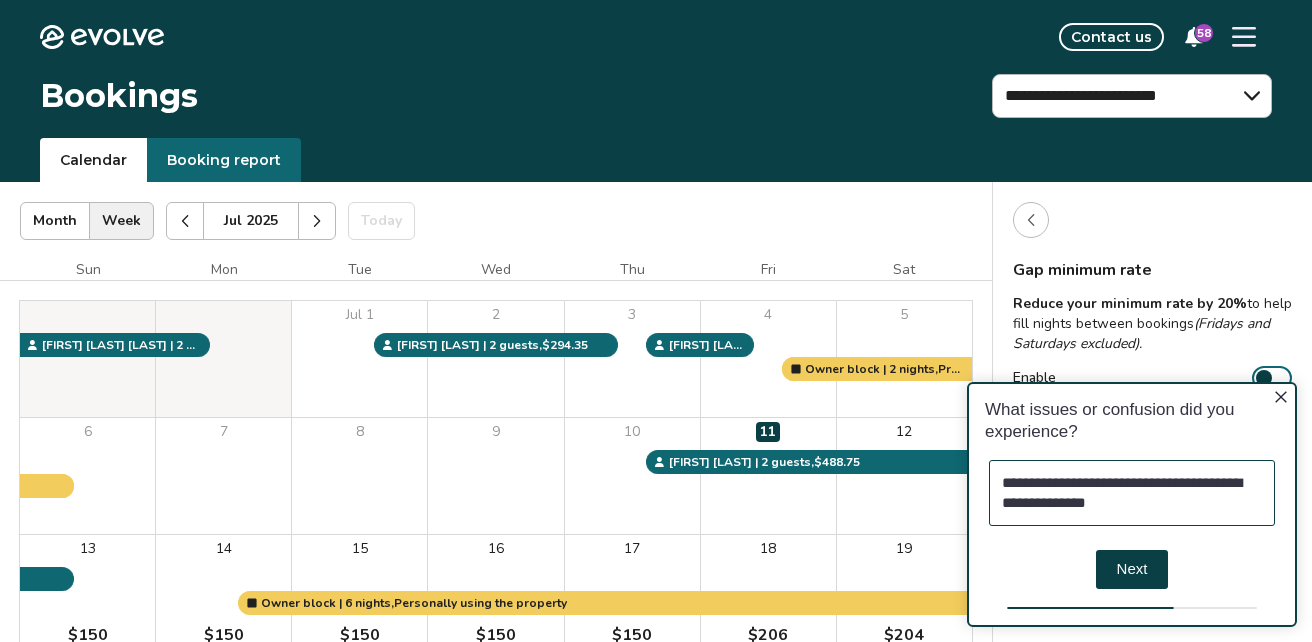 type on "**********" 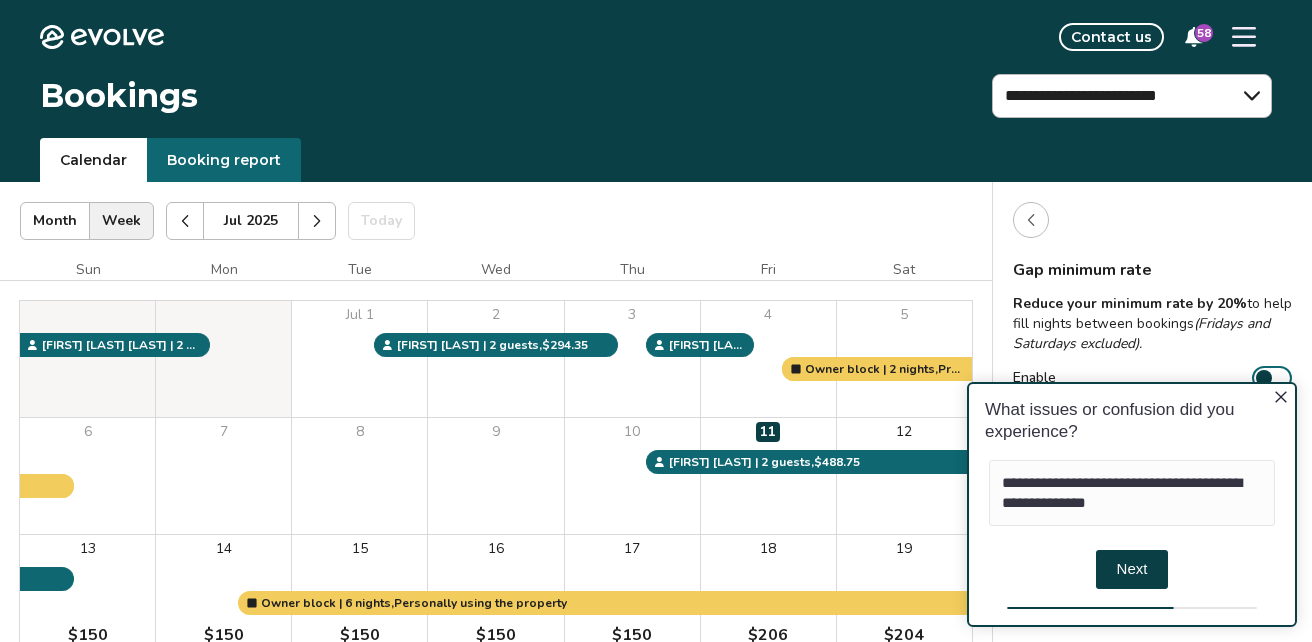 click on "Next" at bounding box center (1132, 569) 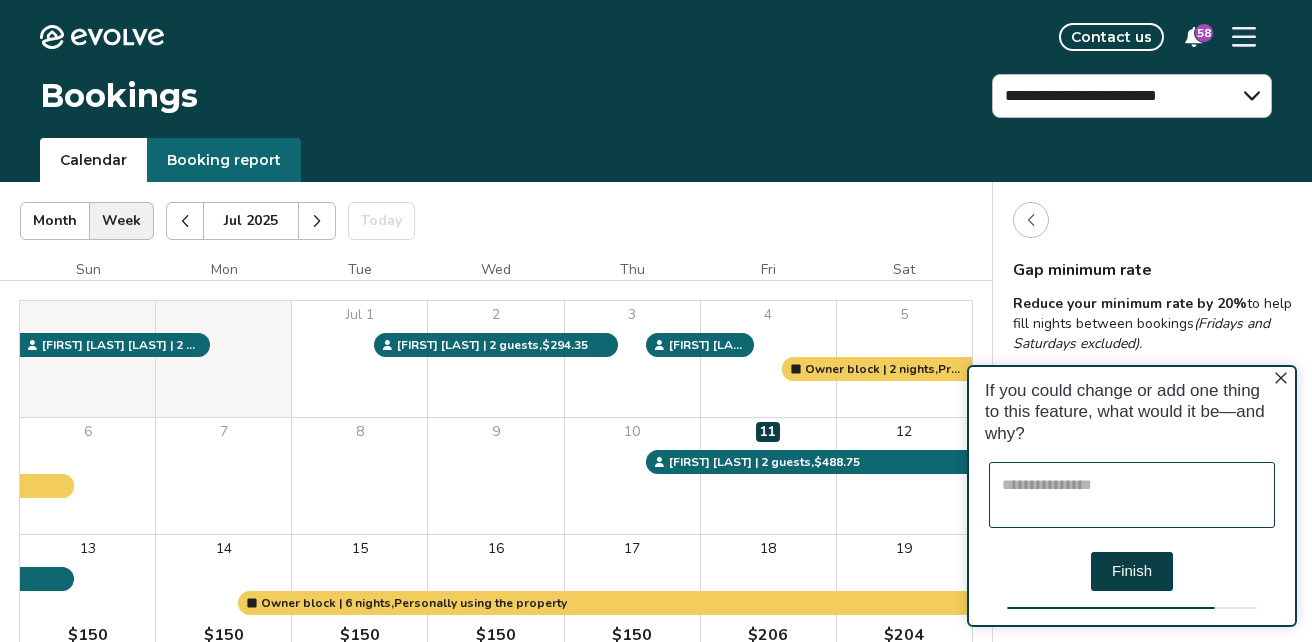 click at bounding box center (1132, 495) 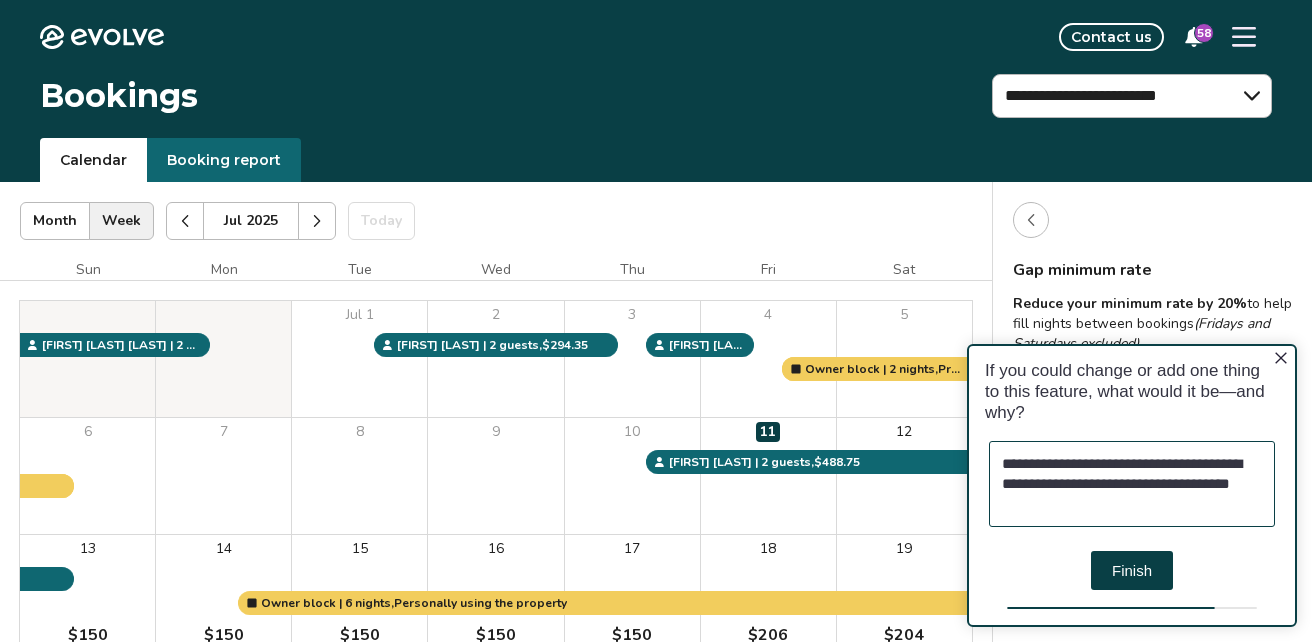 click on "**********" at bounding box center (1132, 484) 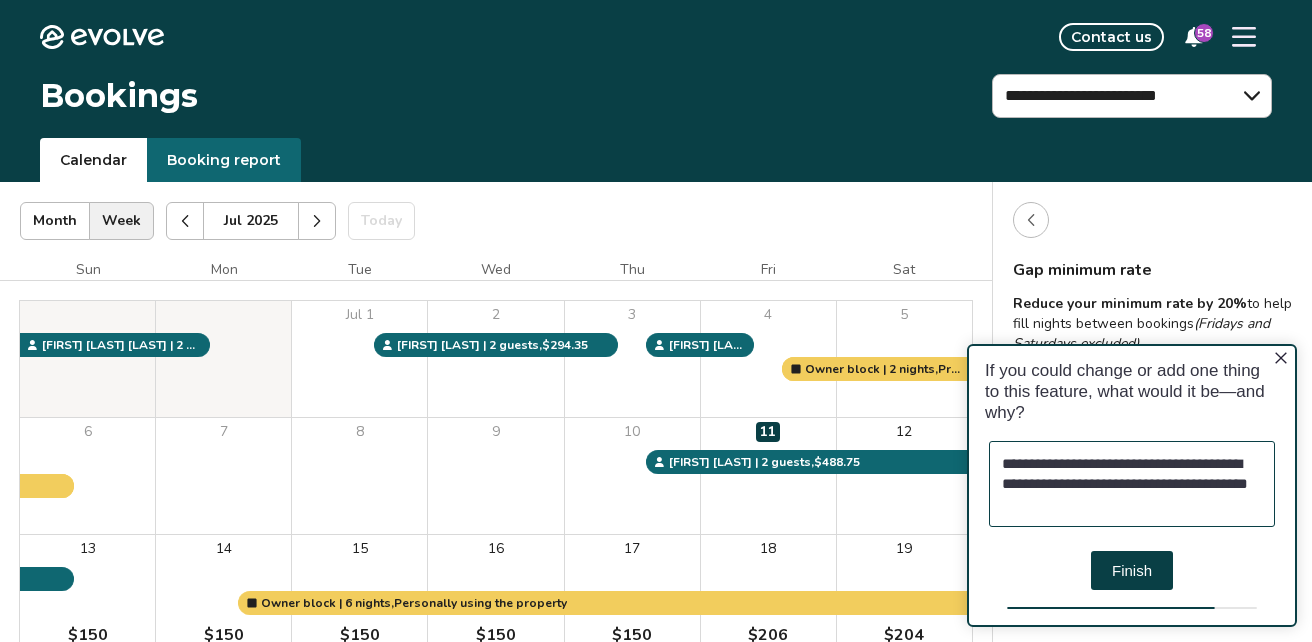click on "**********" at bounding box center [1132, 484] 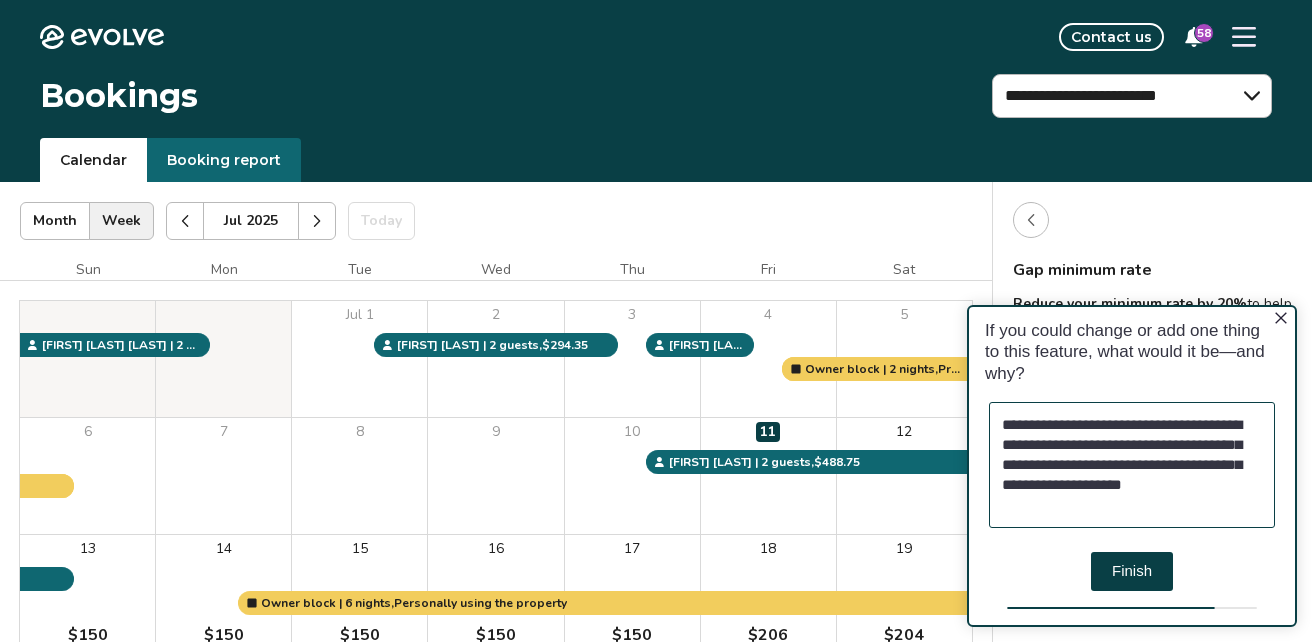 type on "**********" 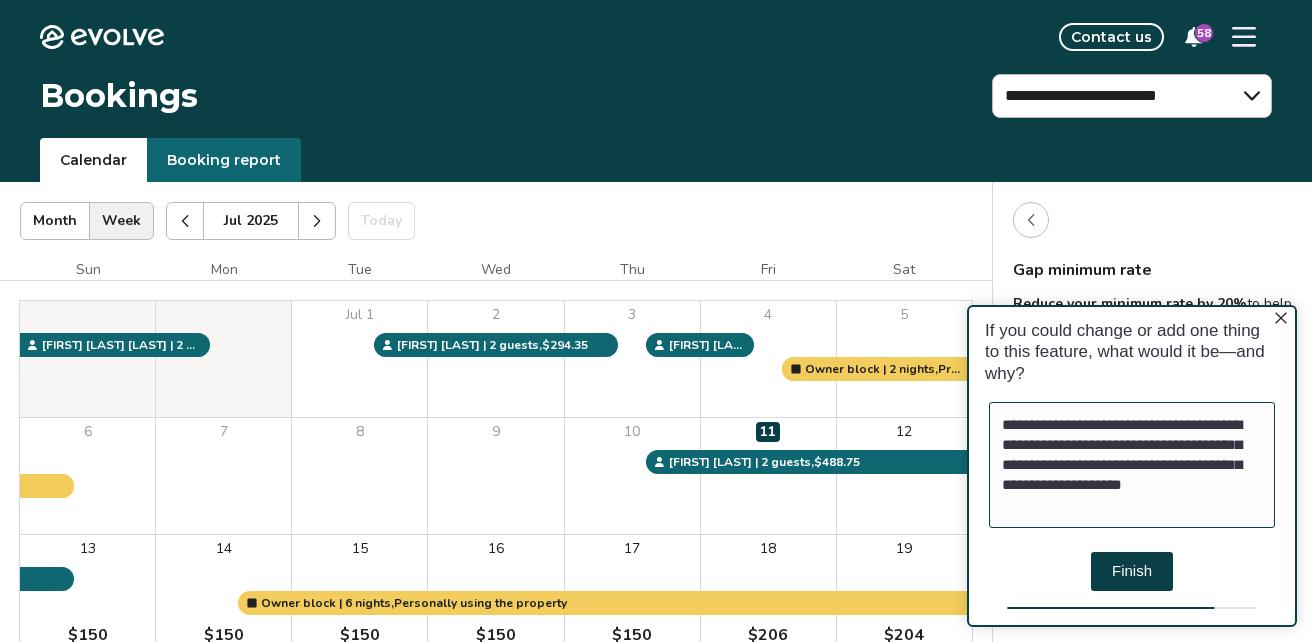 click on "Finish" at bounding box center [1132, 571] 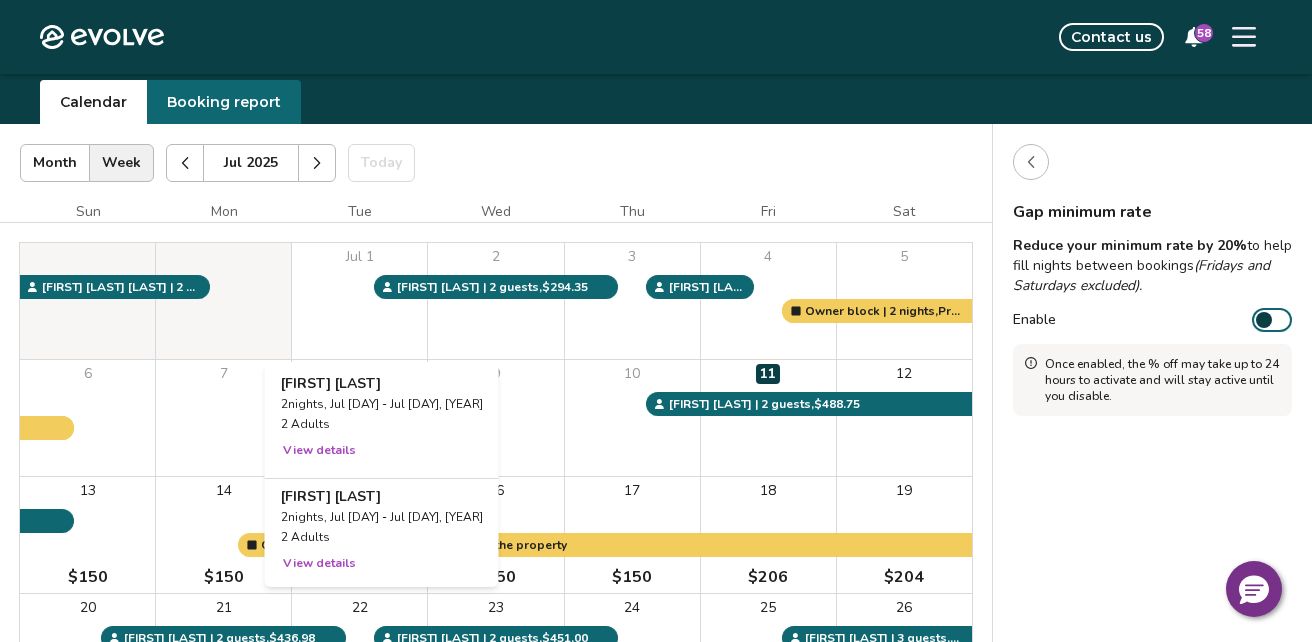 scroll, scrollTop: 0, scrollLeft: 0, axis: both 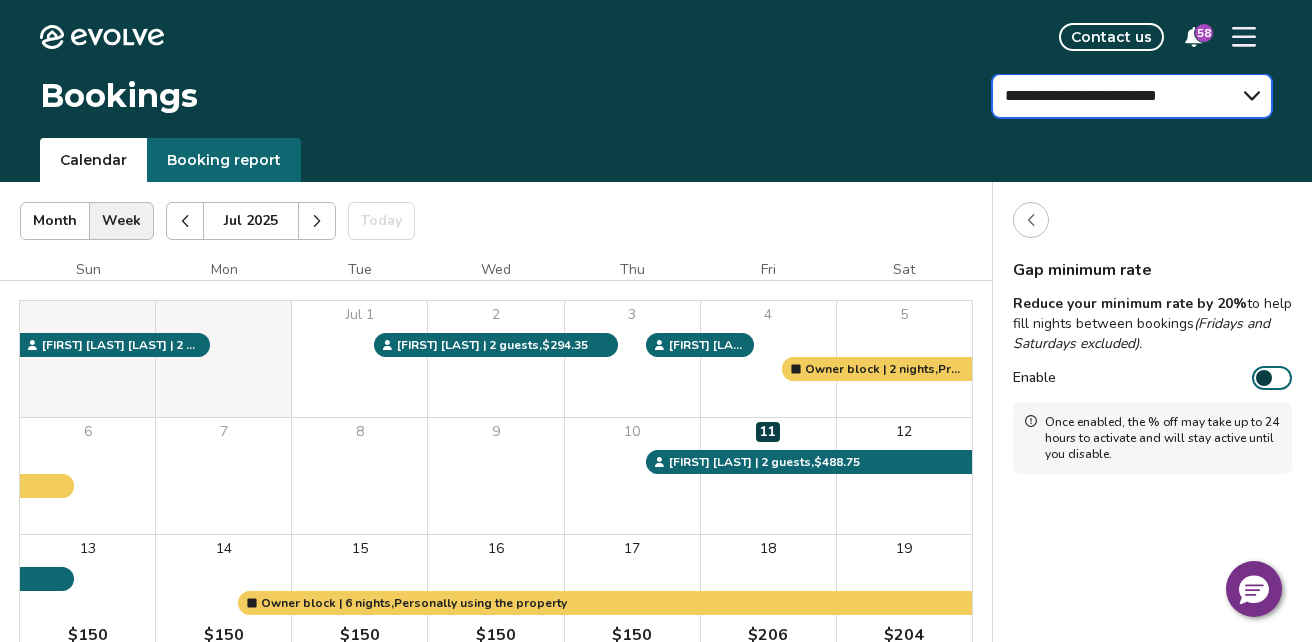 select on "**********" 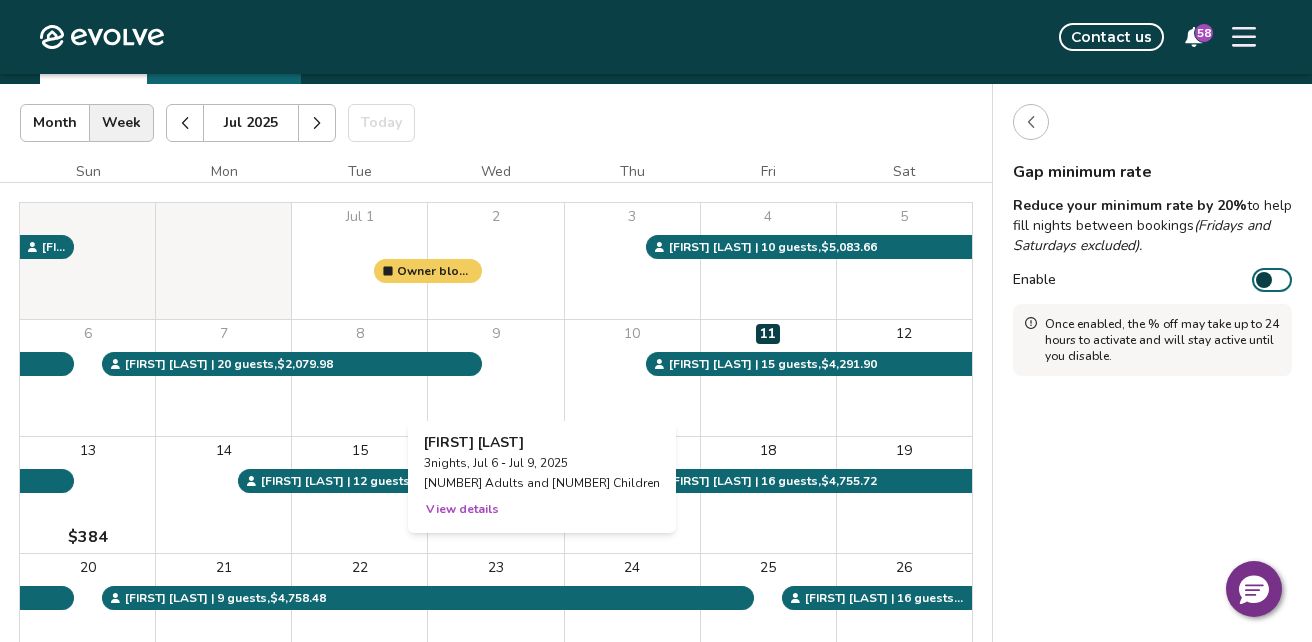 scroll, scrollTop: 0, scrollLeft: 0, axis: both 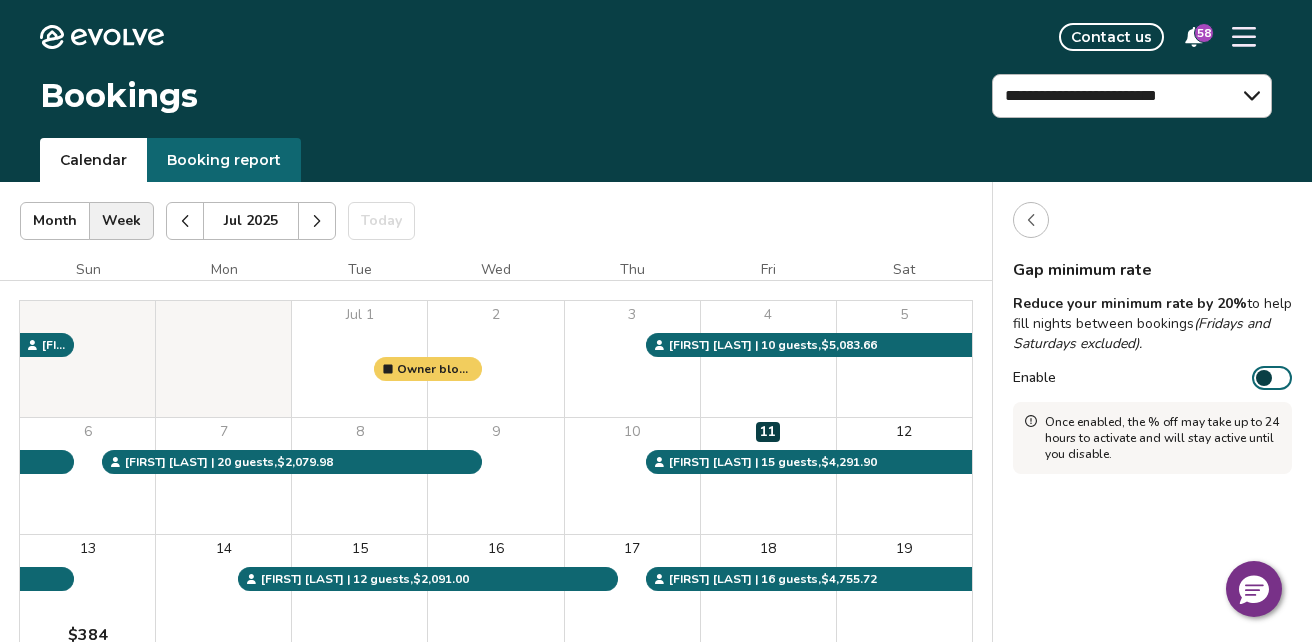 click at bounding box center [317, 221] 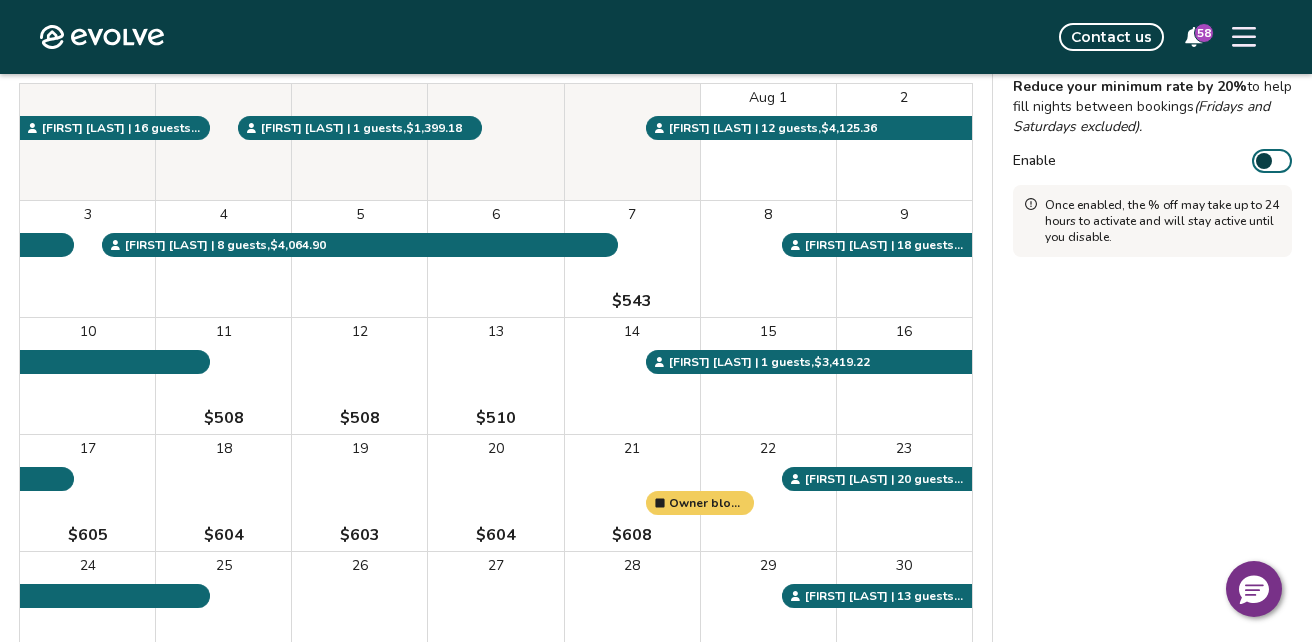 scroll, scrollTop: 0, scrollLeft: 0, axis: both 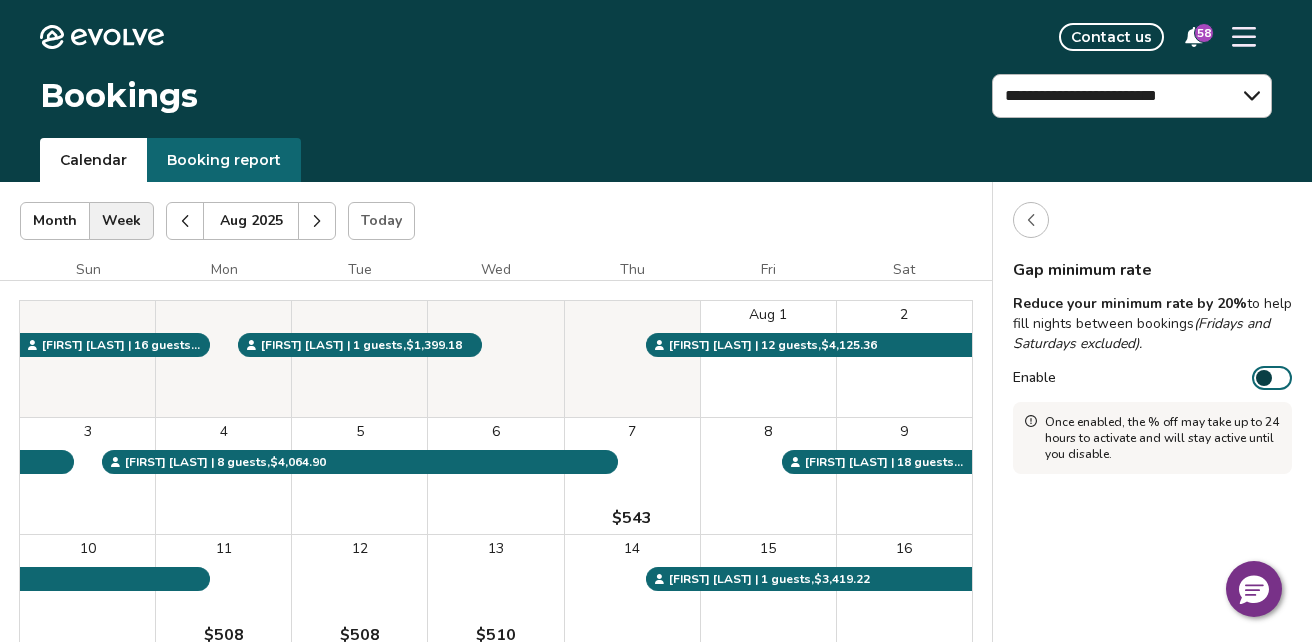click 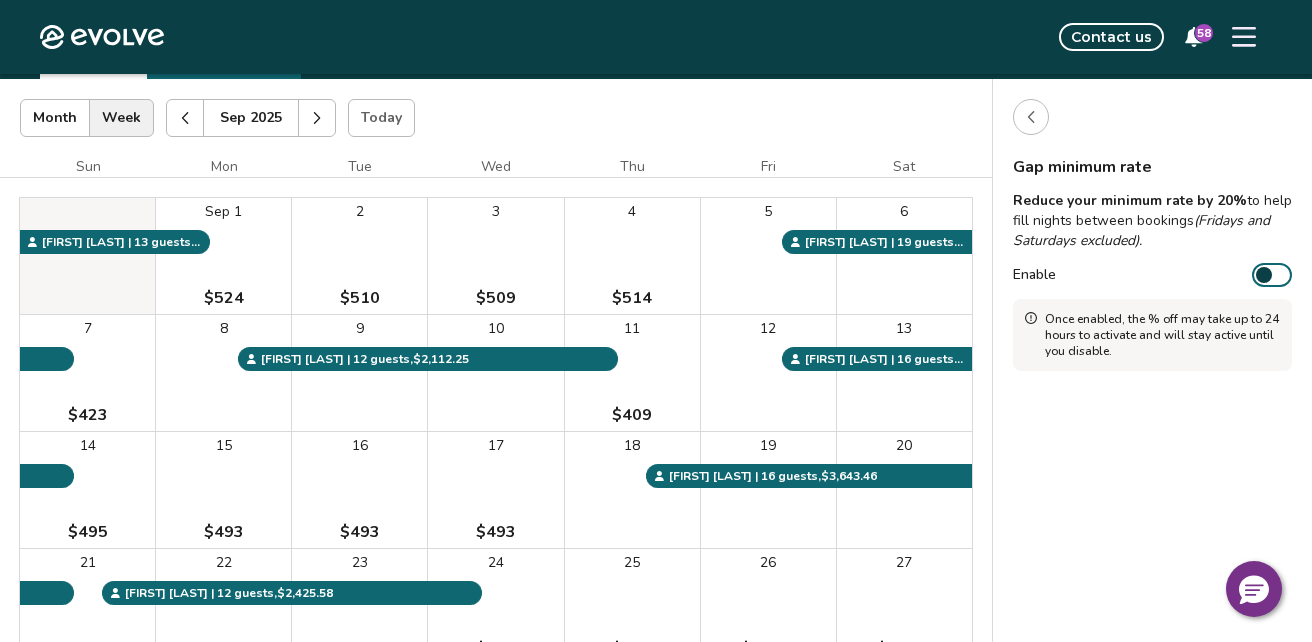 scroll, scrollTop: 102, scrollLeft: 0, axis: vertical 